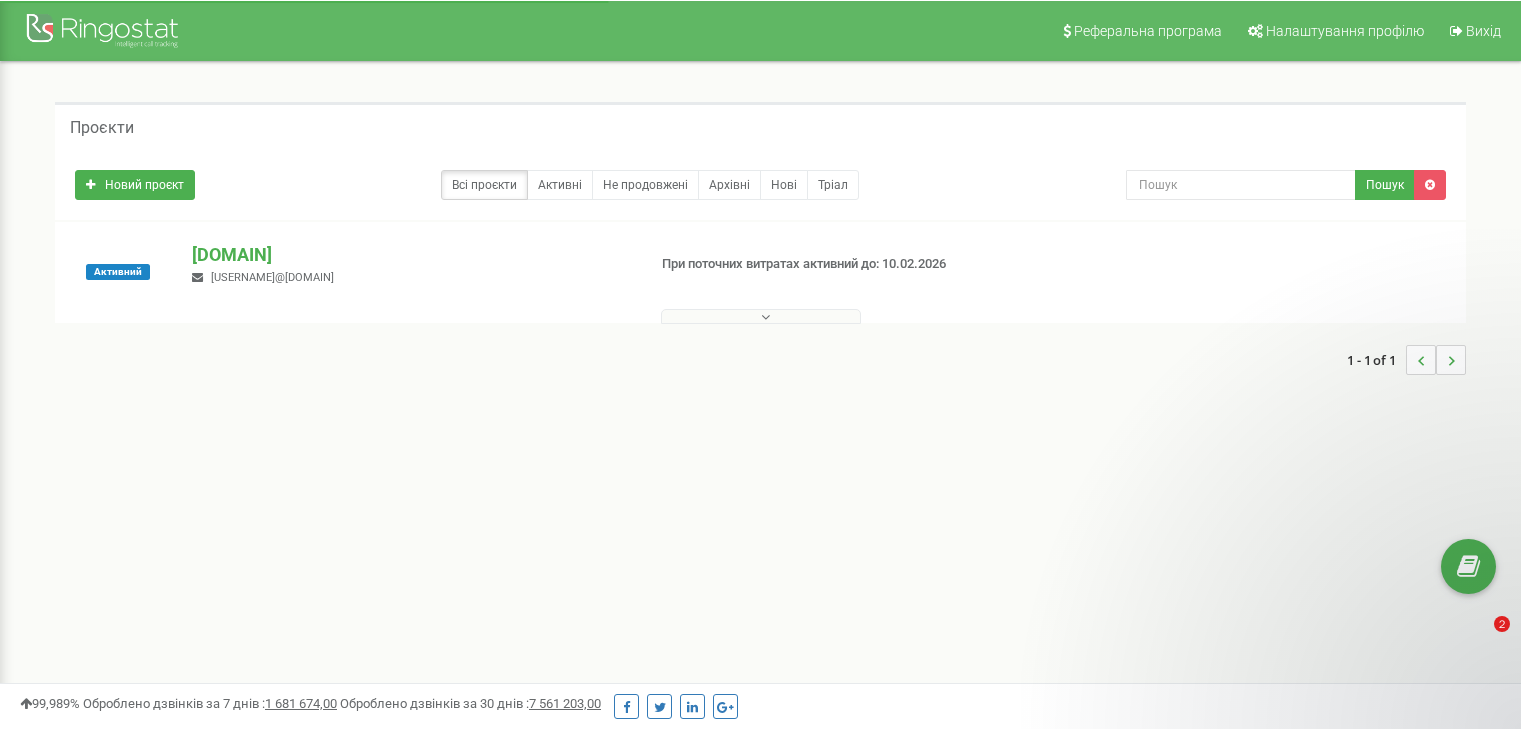 scroll, scrollTop: 0, scrollLeft: 0, axis: both 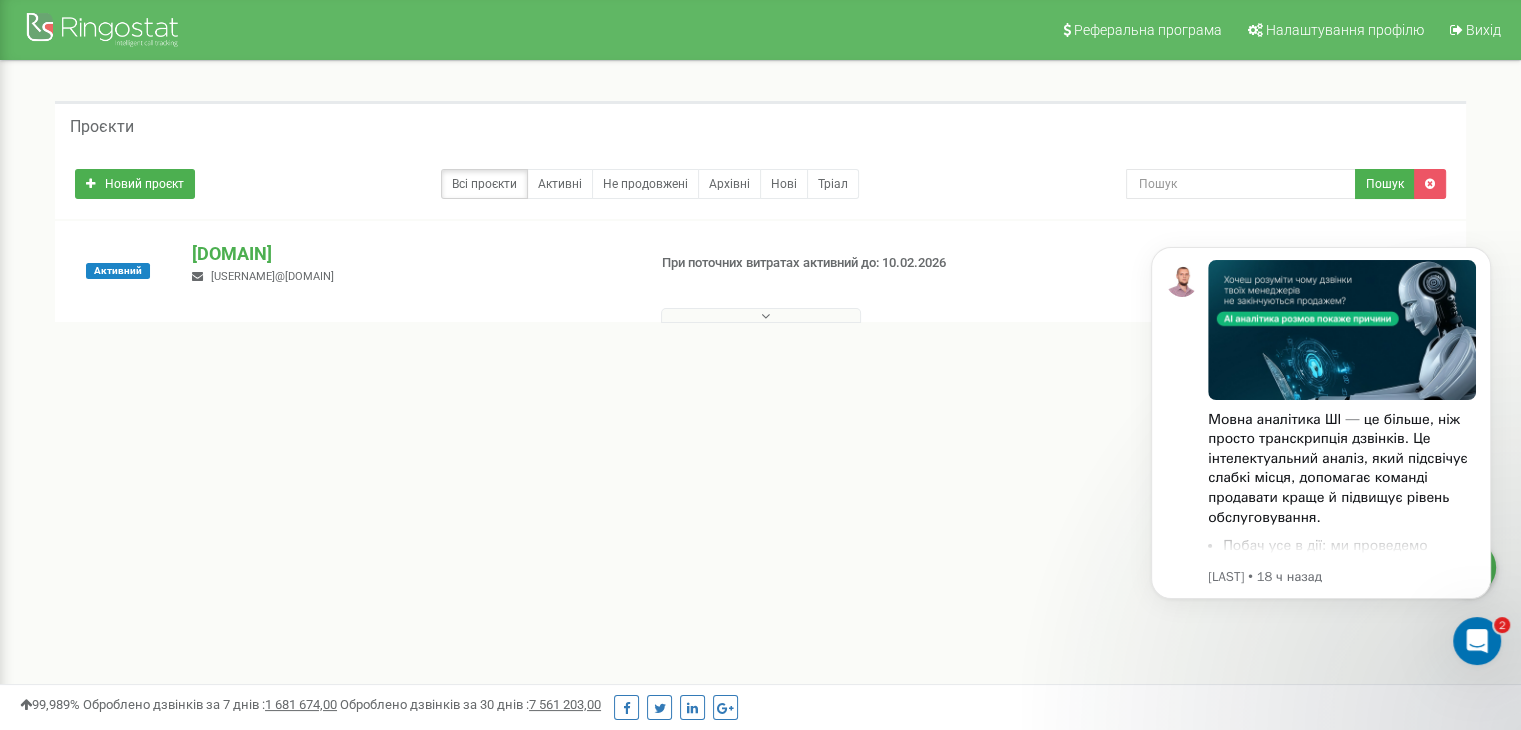 click on "Активний
riviera-gardens.com.ua
Malovichko.91.91@gmail.com
При поточних витратах активний до: 10.02.2026" at bounding box center [760, 271] 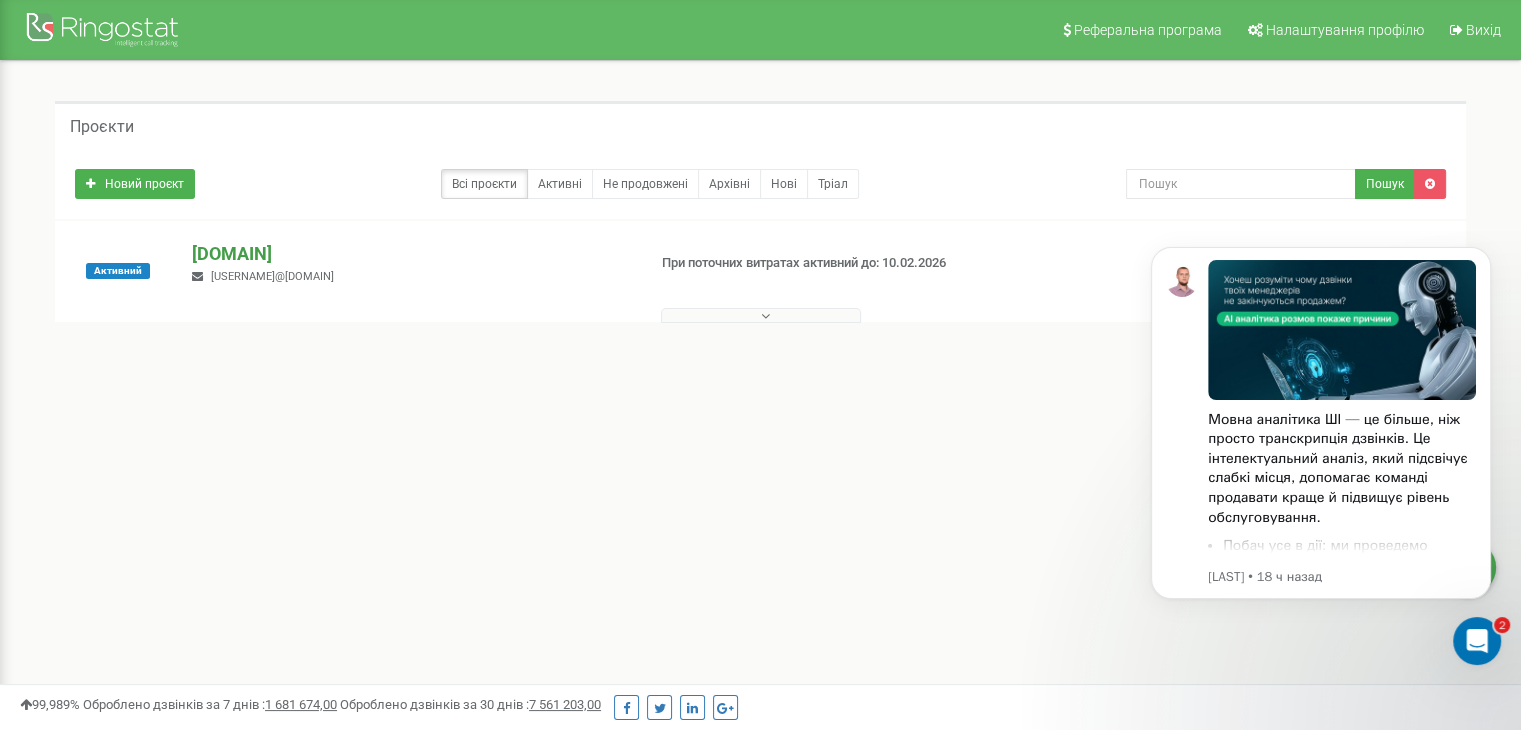 click on "riviera-gardens.com.ua" at bounding box center (410, 254) 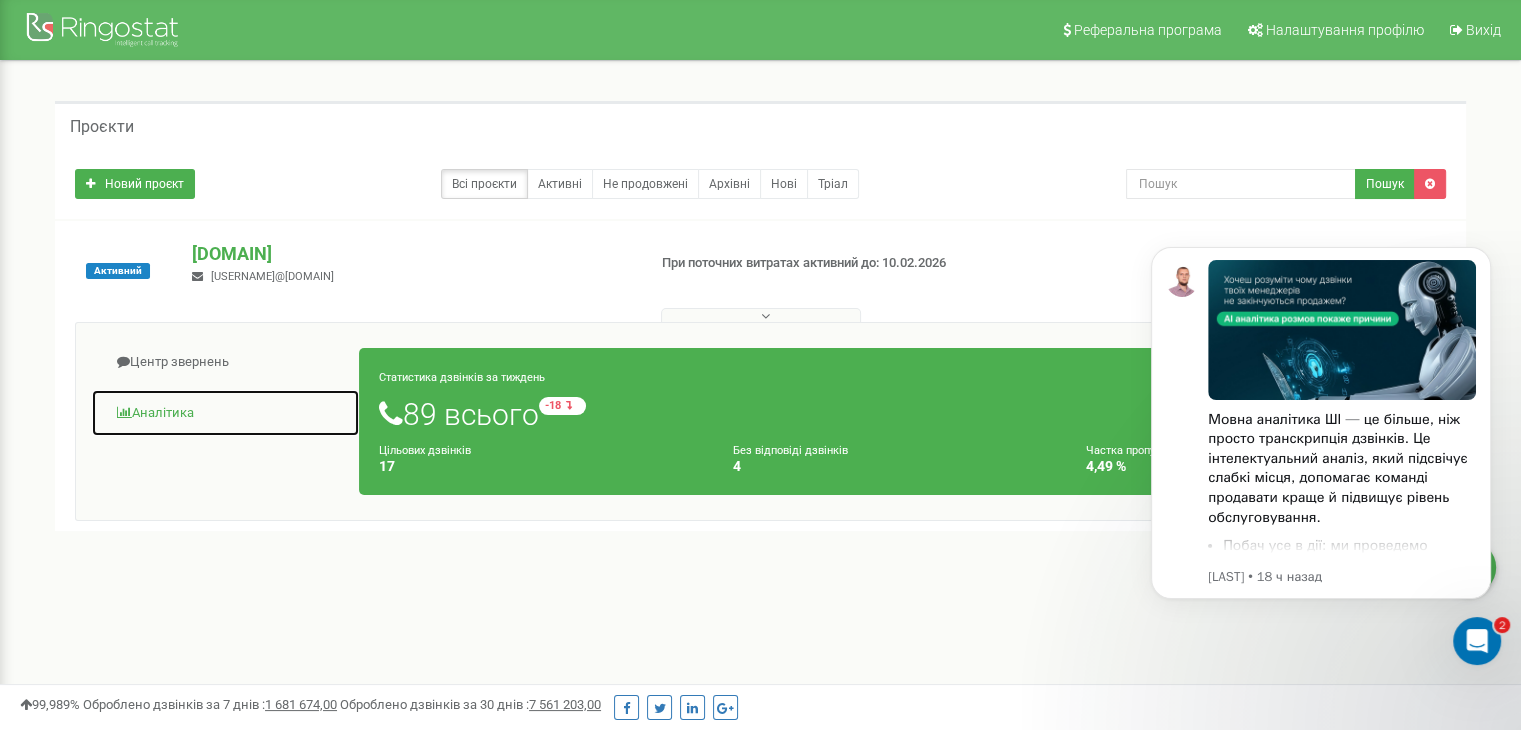 click on "Аналiтика" at bounding box center (225, 413) 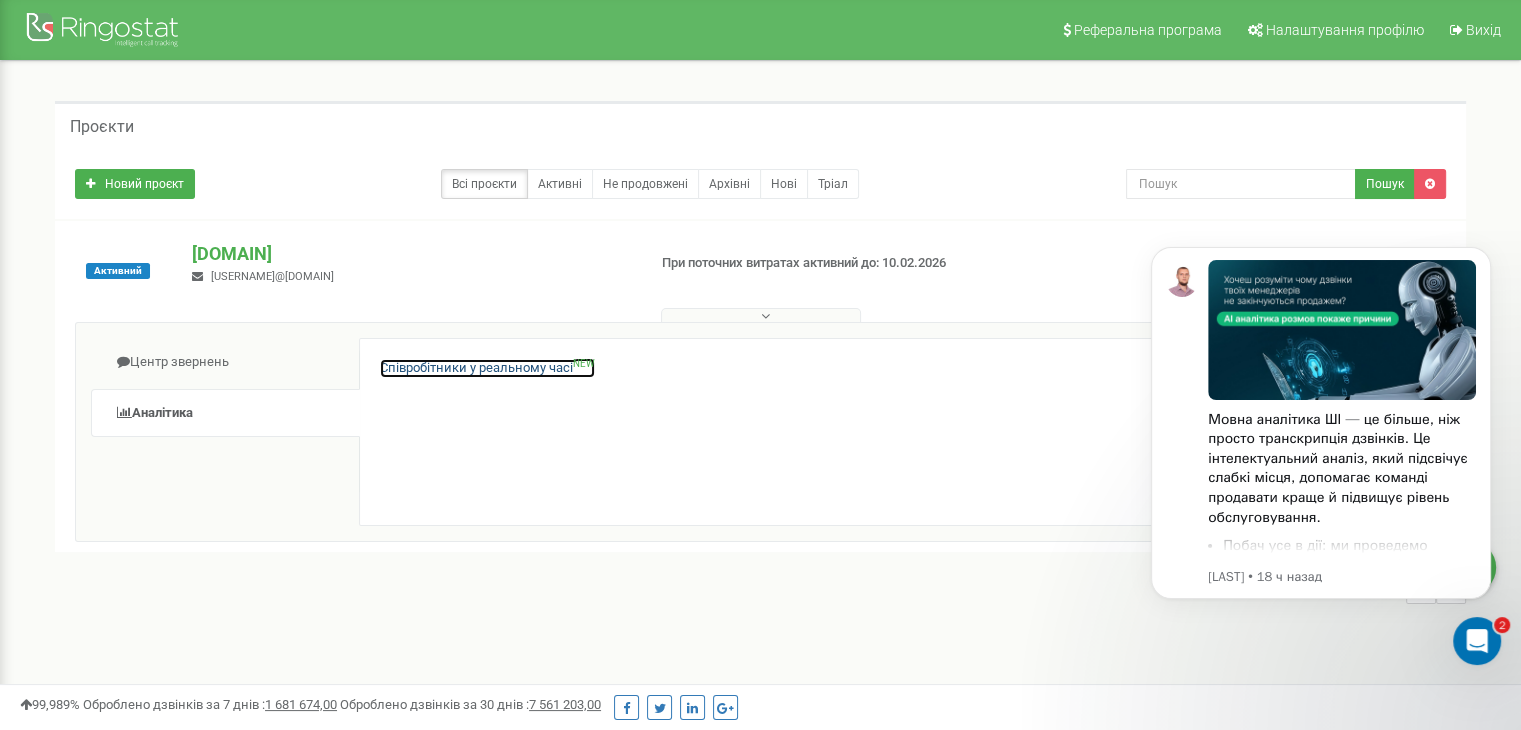 click on "Співробітники у реальному часі  NEW" at bounding box center [487, 368] 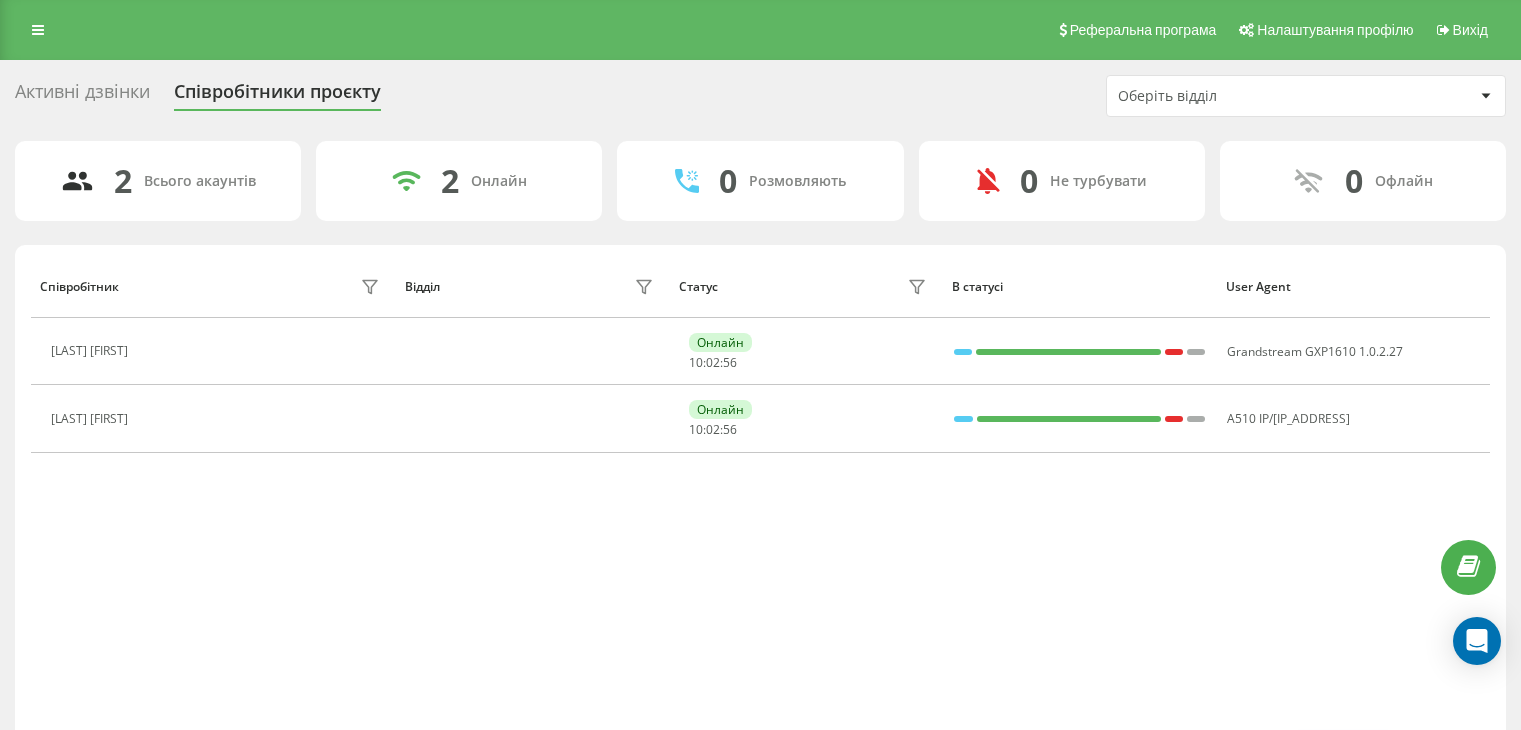 scroll, scrollTop: 0, scrollLeft: 0, axis: both 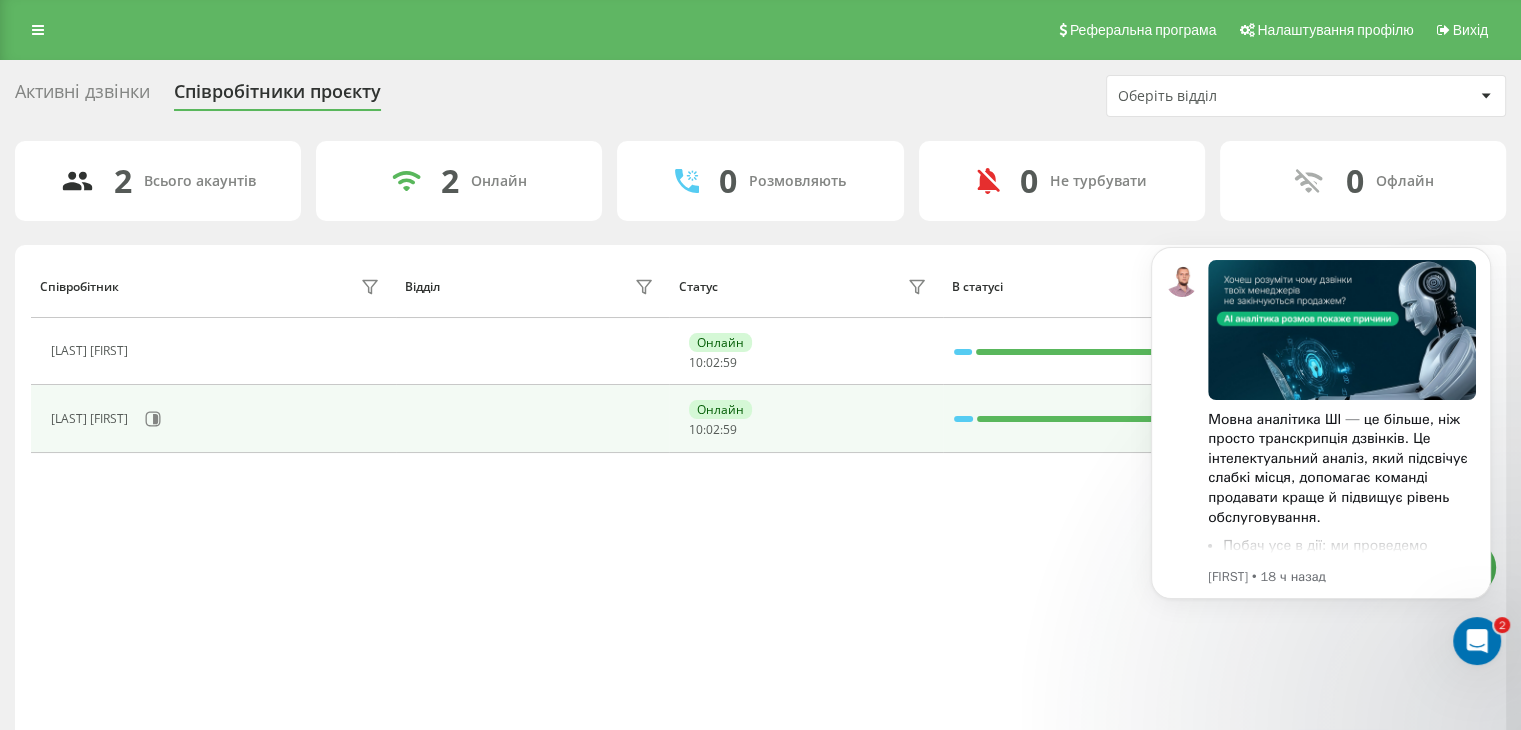 click on "Валікова Евгенія" at bounding box center (92, 419) 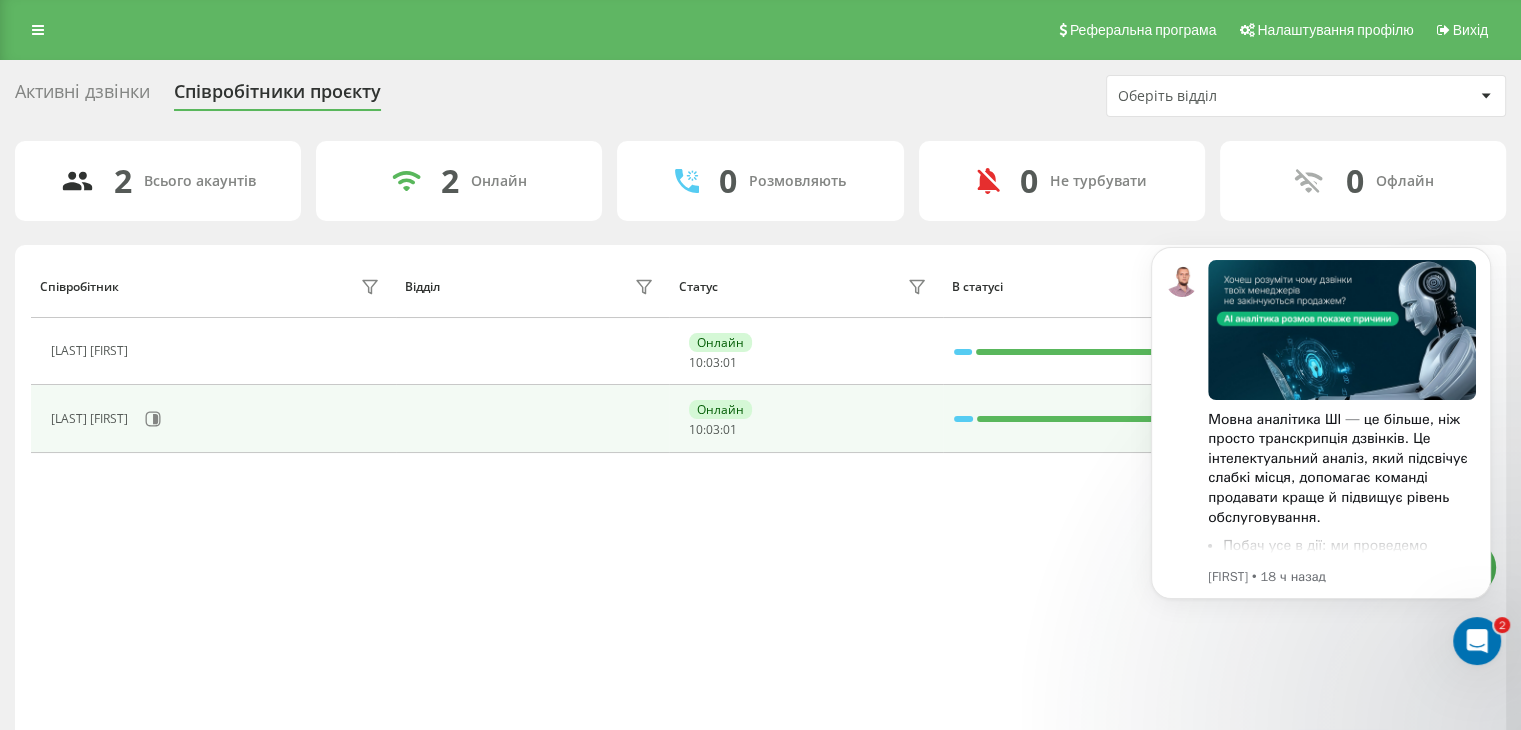 click on "Онлайн" at bounding box center [720, 409] 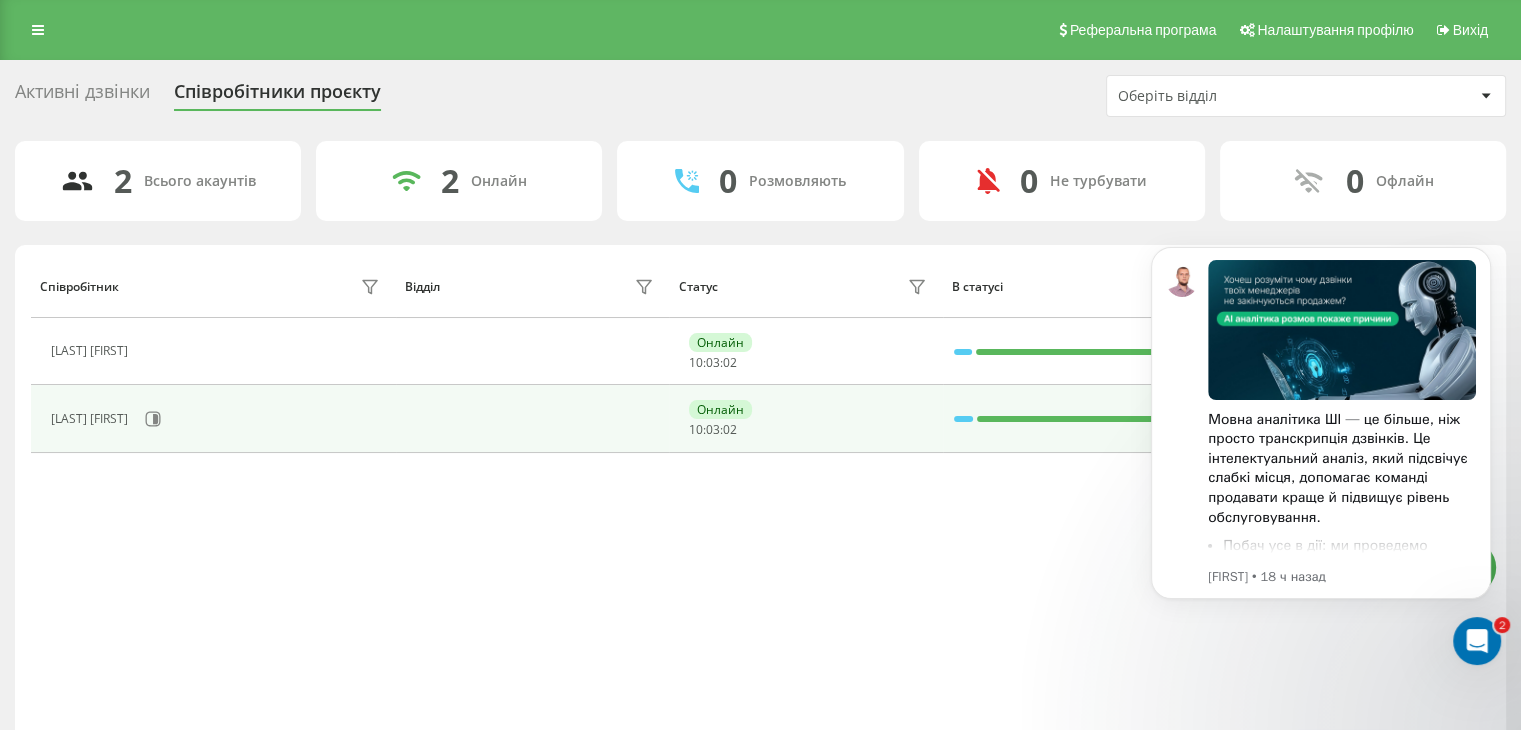 click at bounding box center (533, 418) 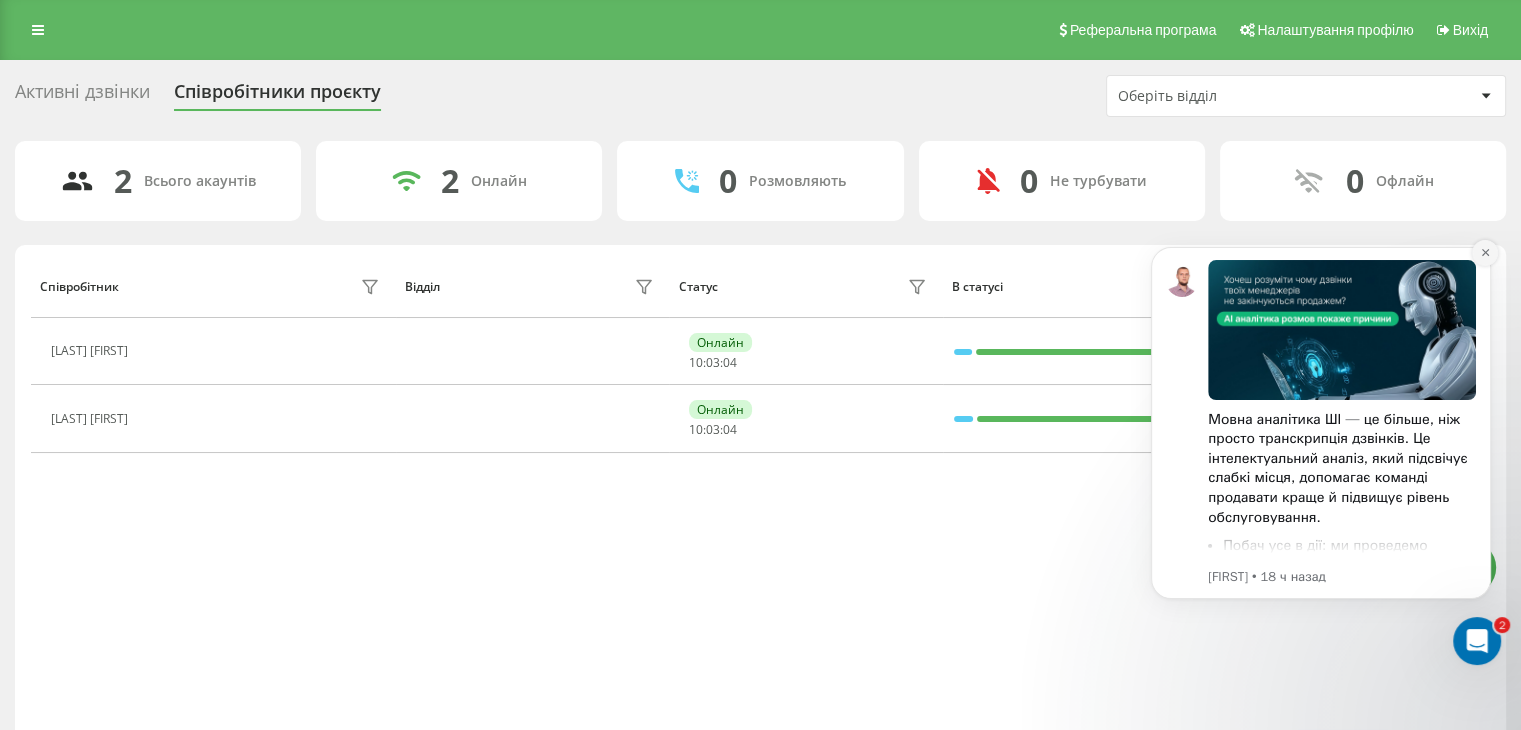 click 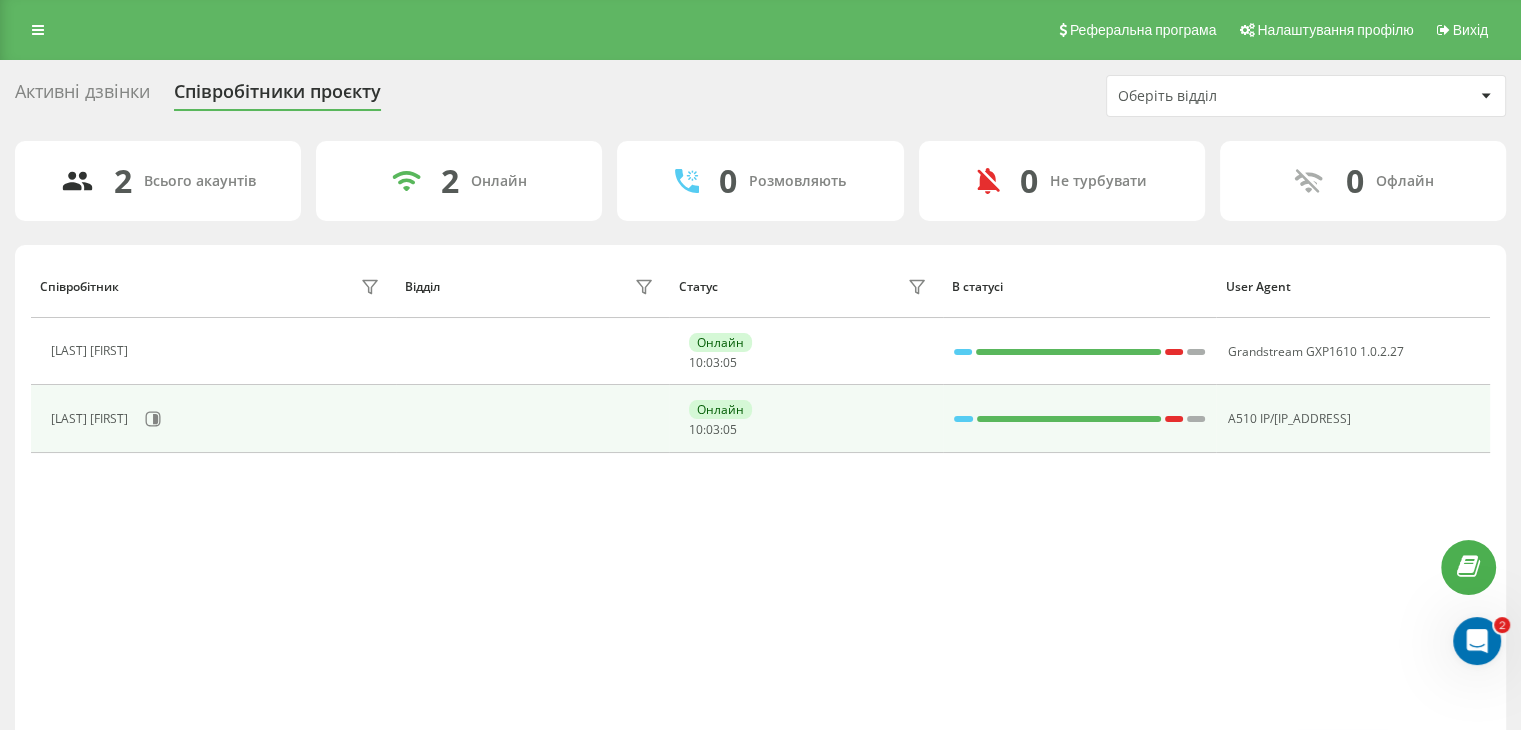 click on "A510 IP/42.199.00.000.000" at bounding box center [1353, 418] 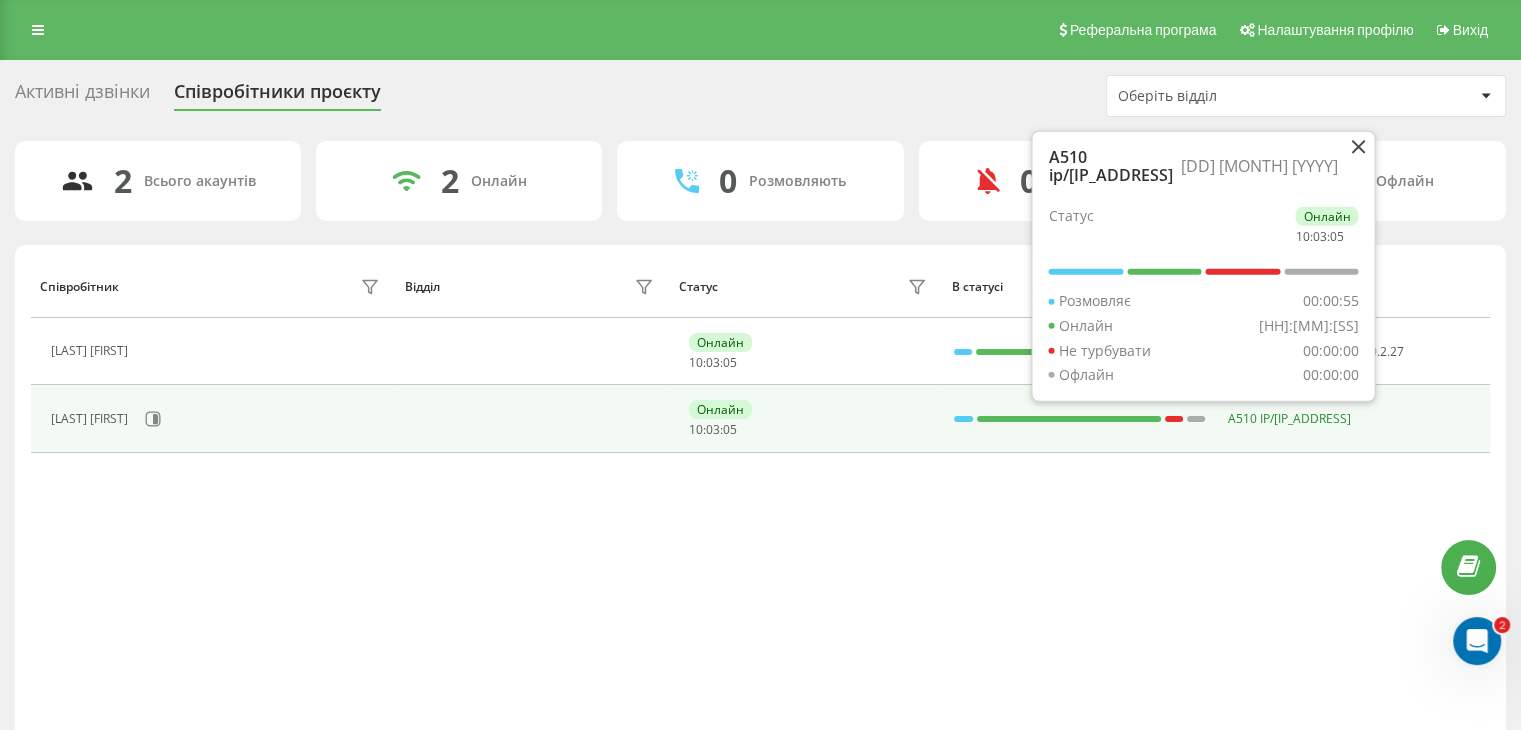click on "A510 IP/42.199.00.000.000" at bounding box center [1288, 418] 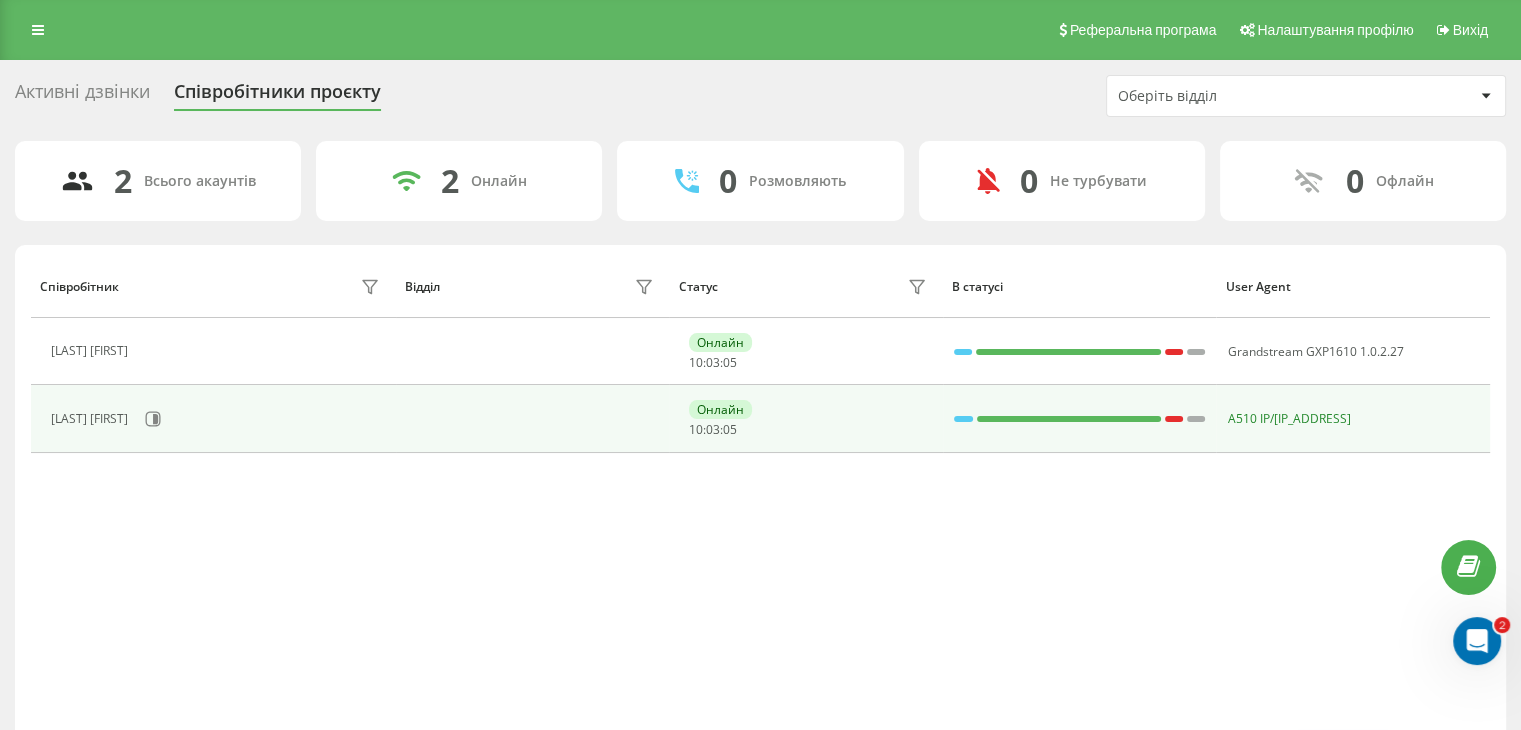 click on "A510 IP/42.199.00.000.000" at bounding box center [1288, 418] 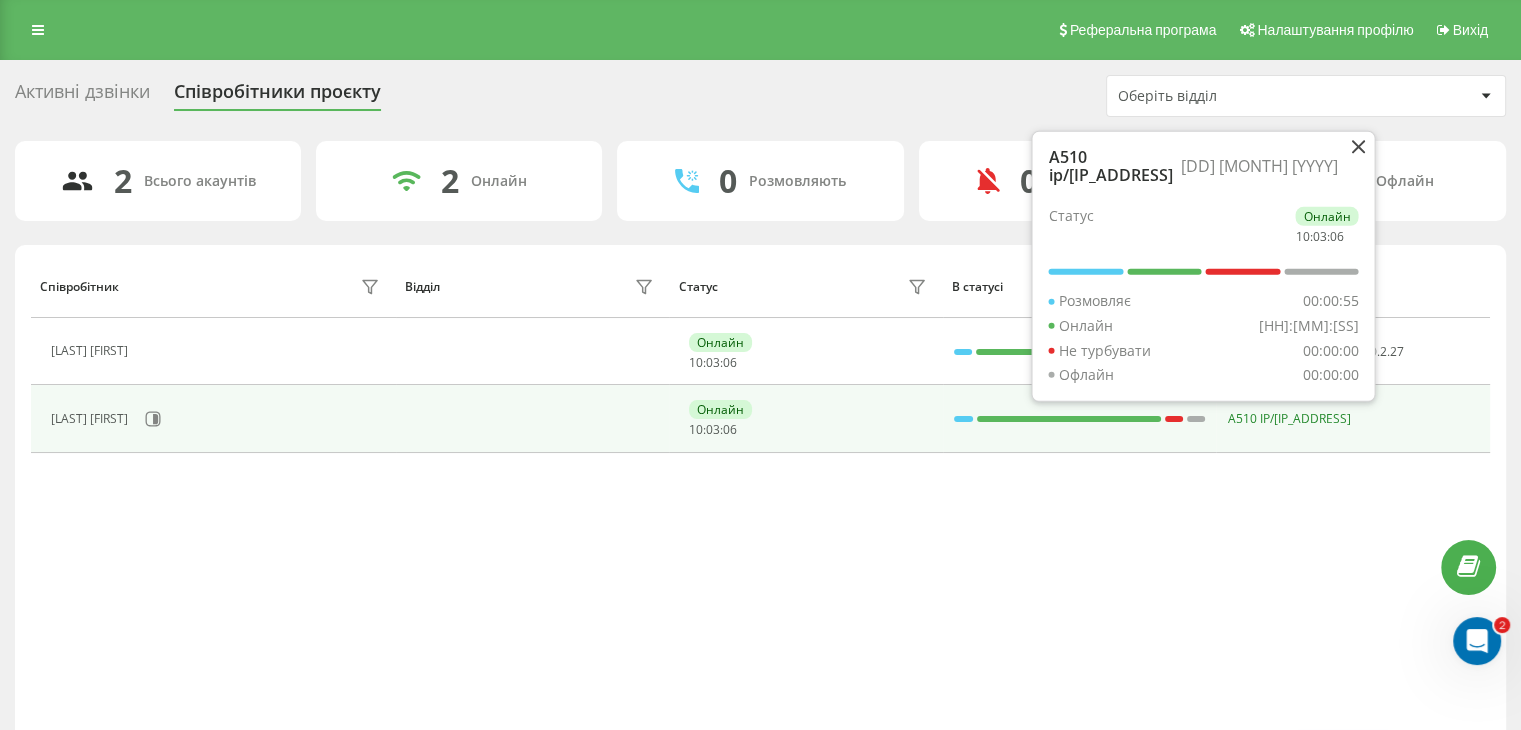 click at bounding box center [1080, 418] 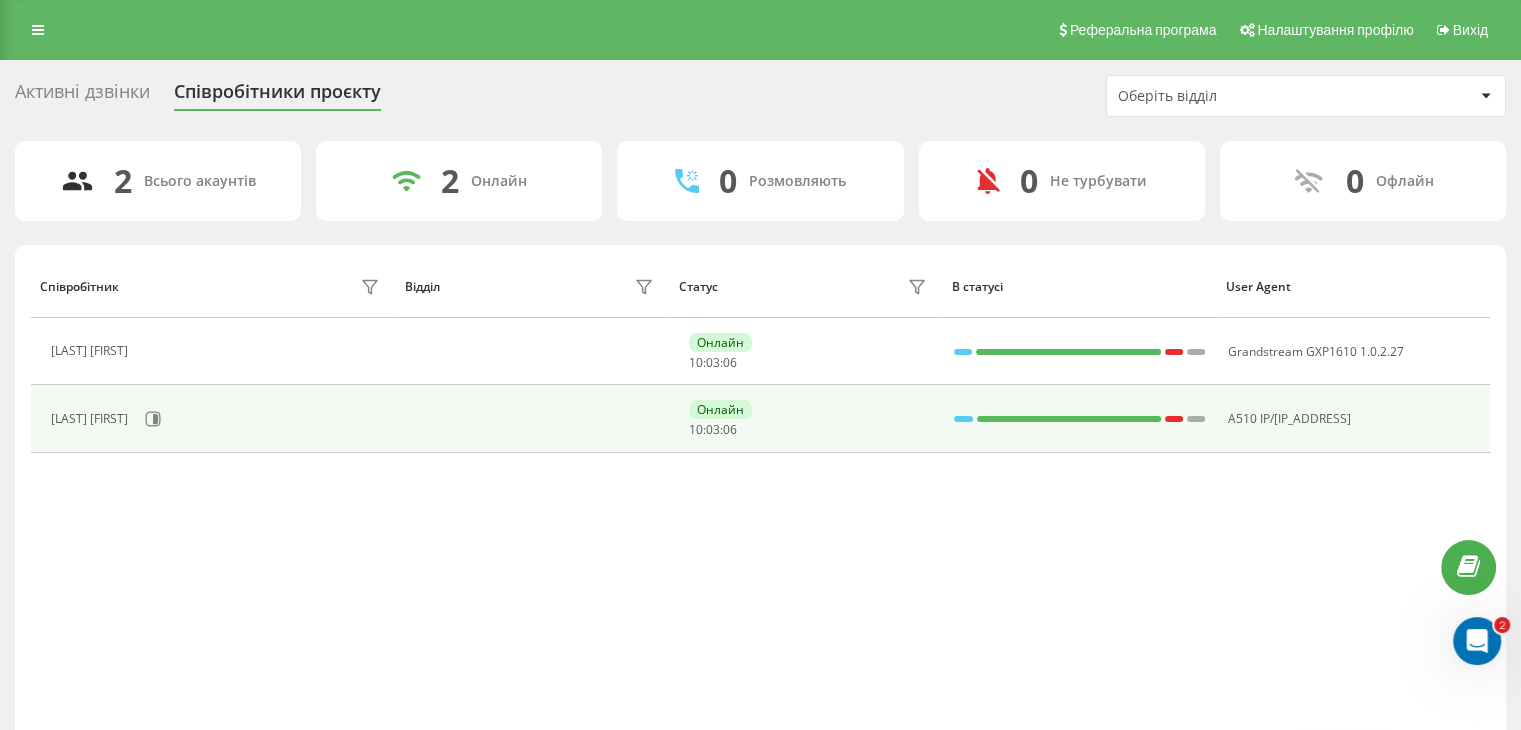 click on "Онлайн" at bounding box center [720, 409] 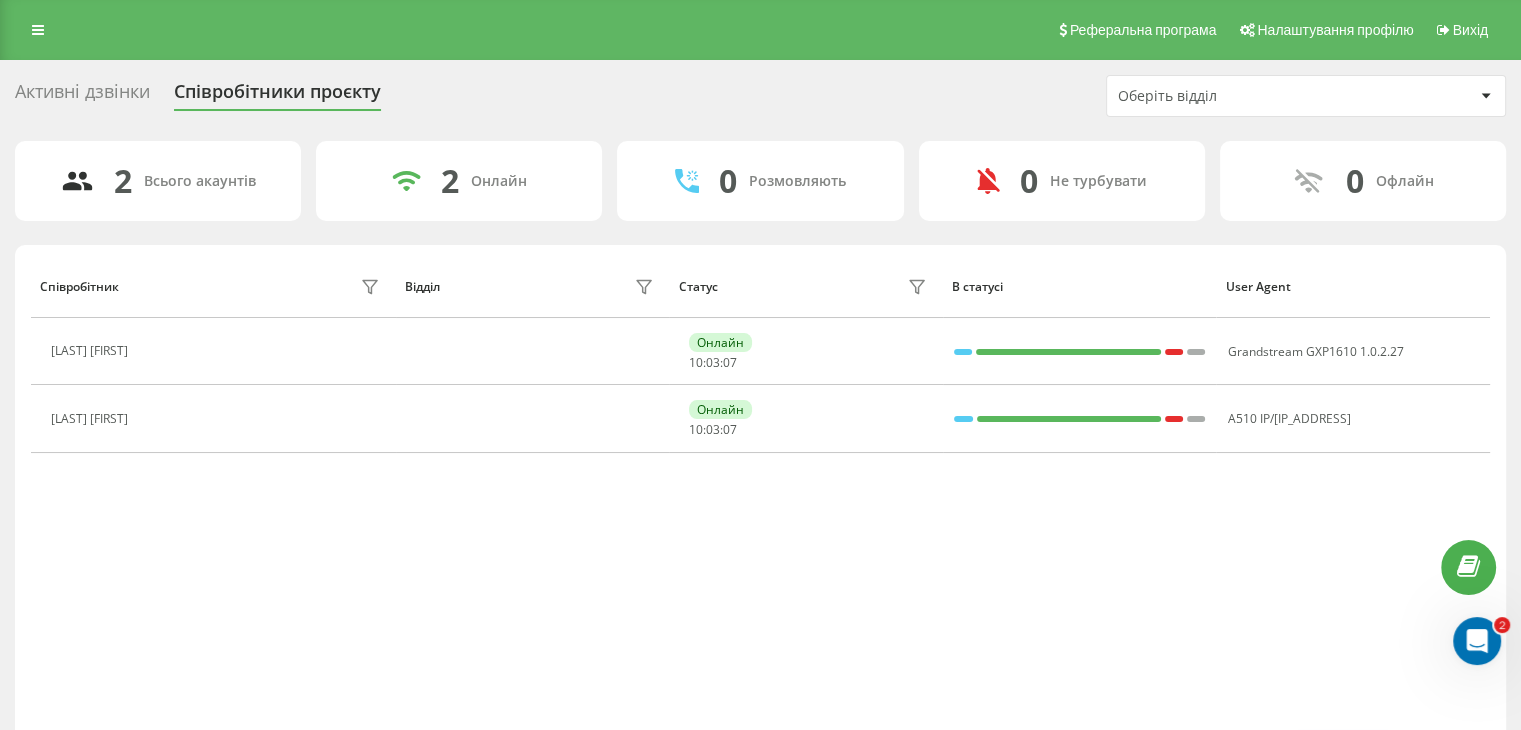 click on "Активні дзвінки" at bounding box center (82, 96) 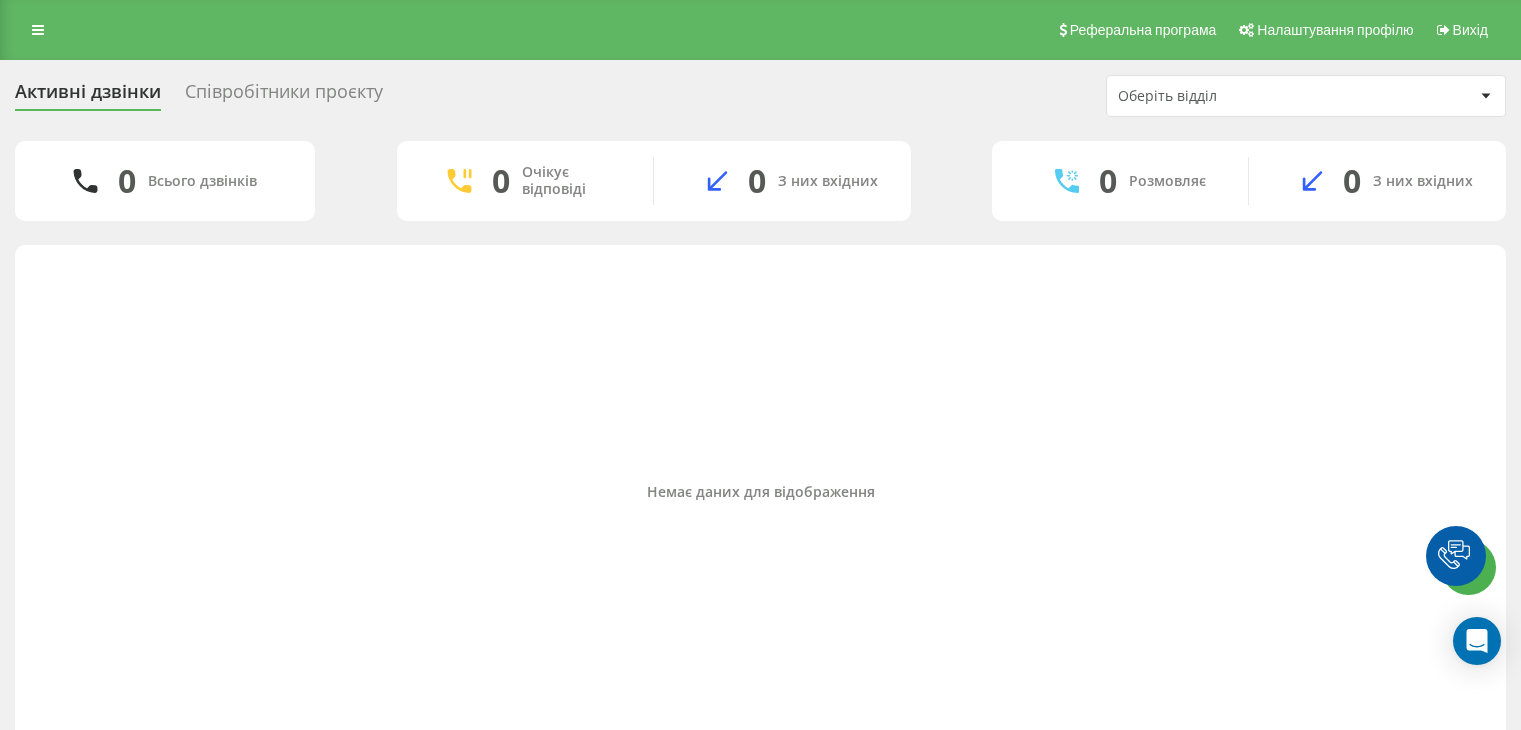 scroll, scrollTop: 0, scrollLeft: 0, axis: both 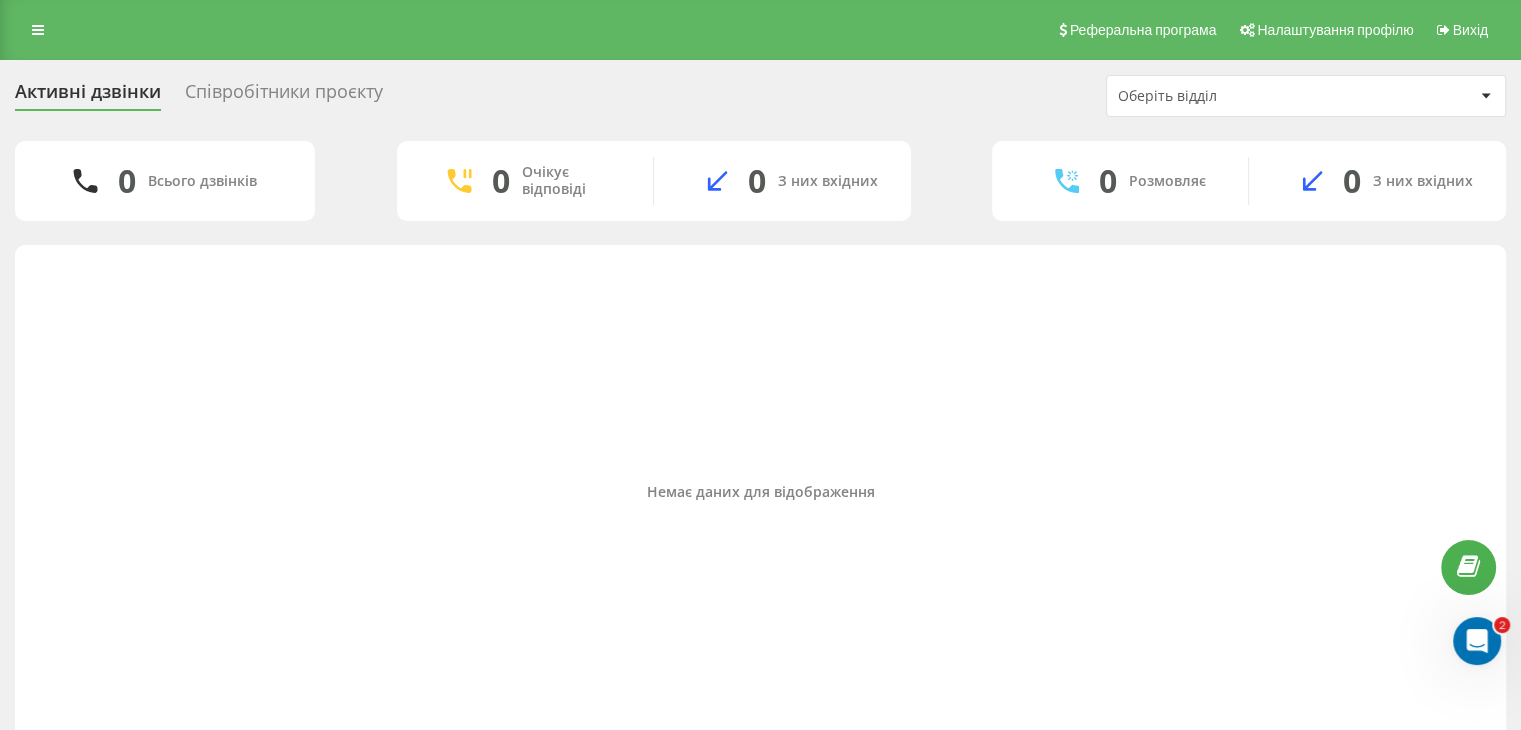 click on "Реферальна програма Налаштування профілю Вихід" at bounding box center [760, 30] 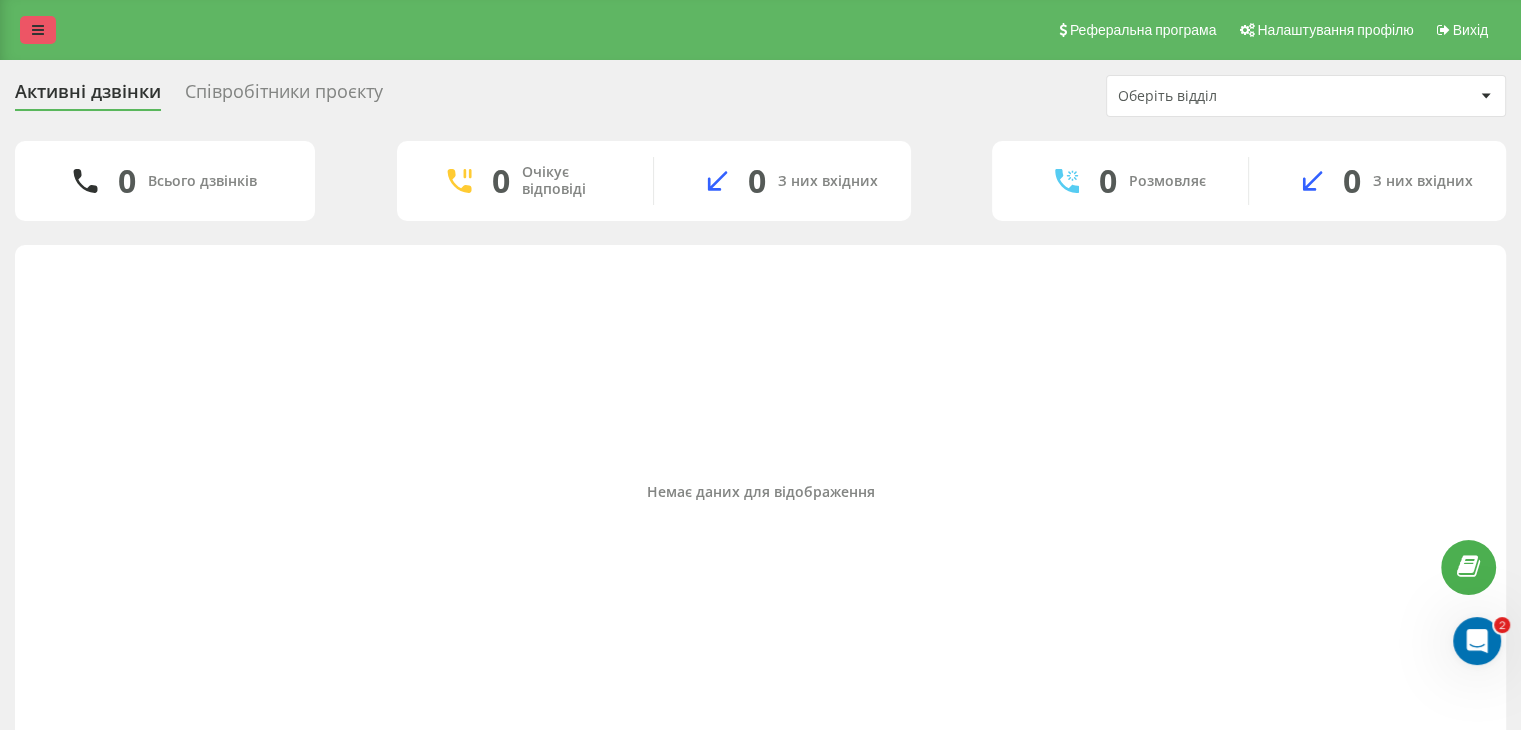 click at bounding box center (38, 30) 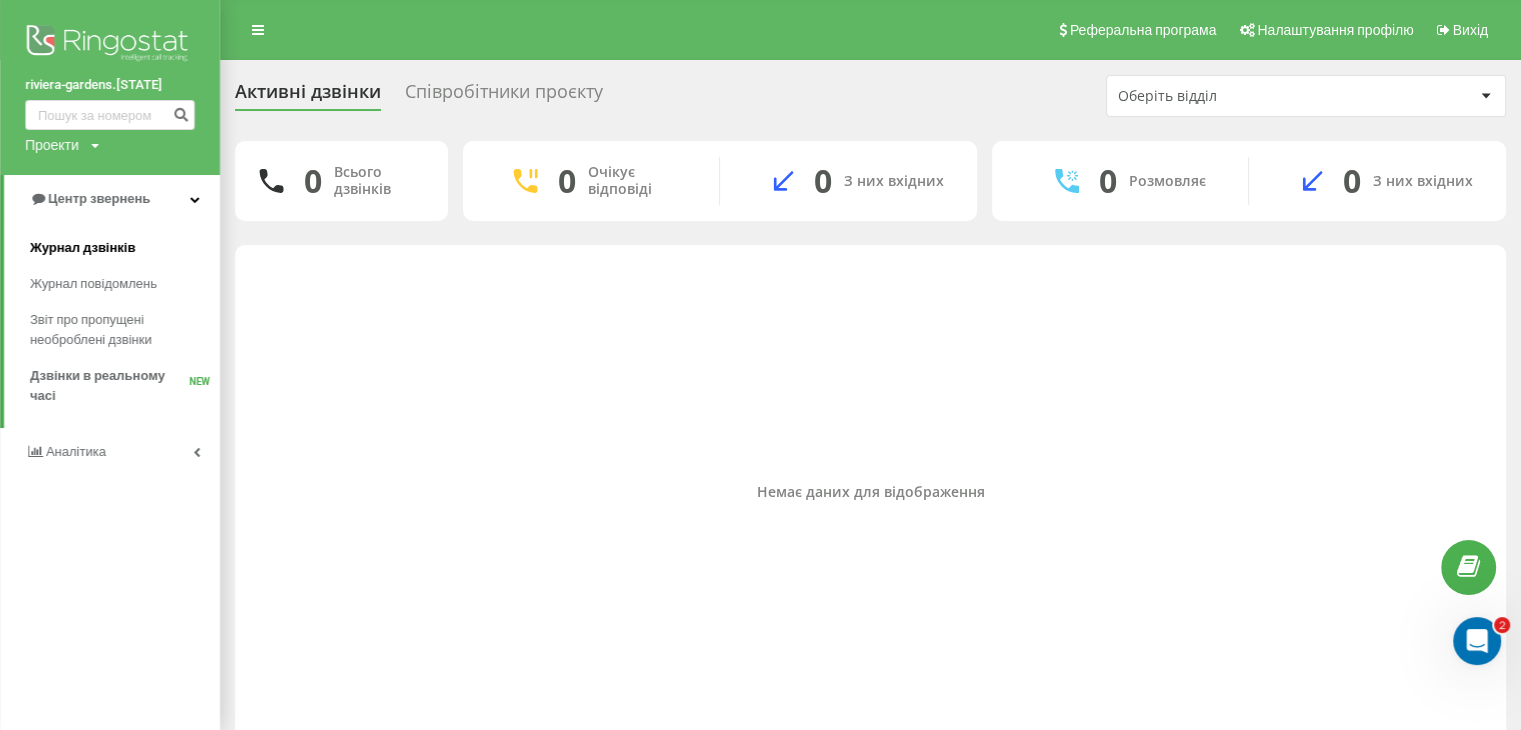 click on "Журнал дзвінків" at bounding box center [83, 248] 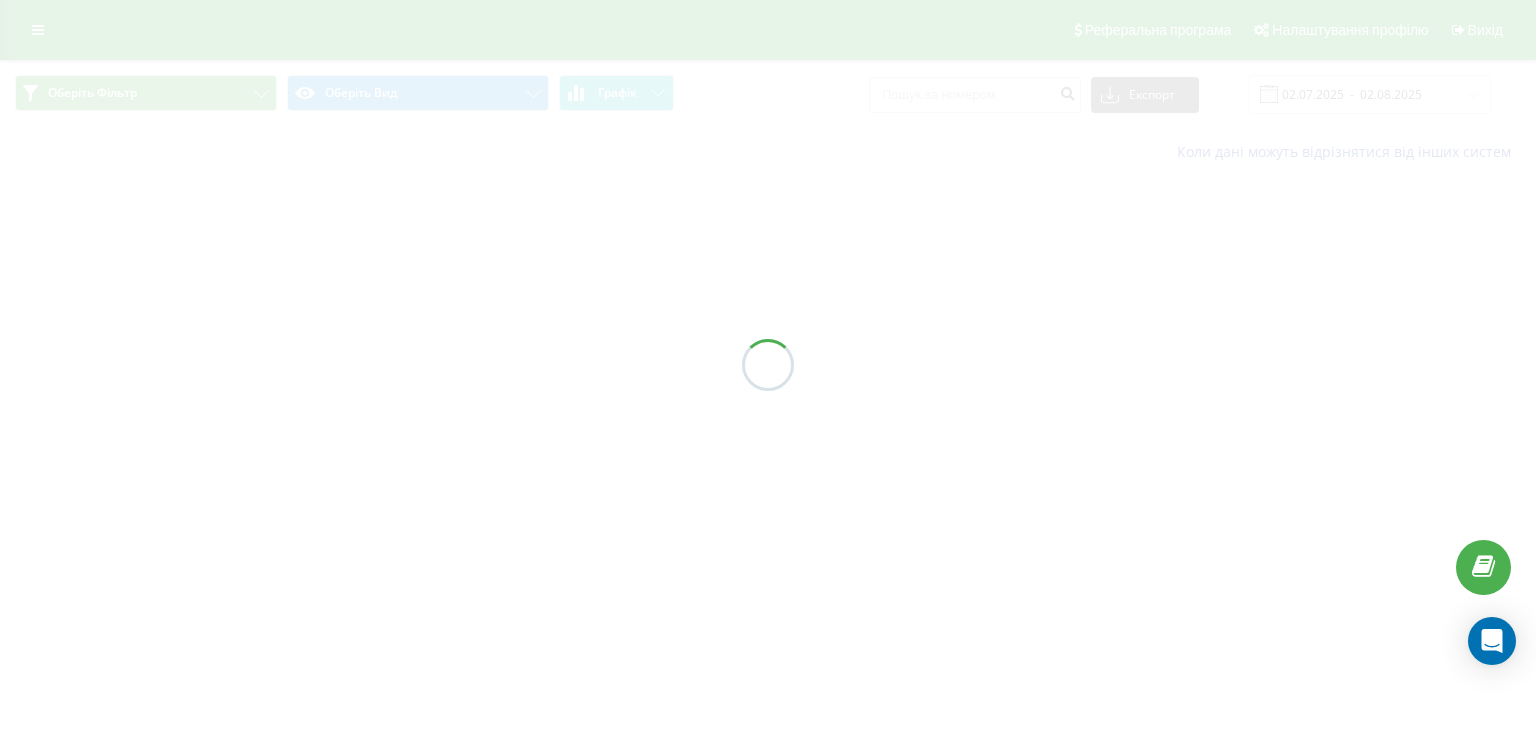 scroll, scrollTop: 0, scrollLeft: 0, axis: both 